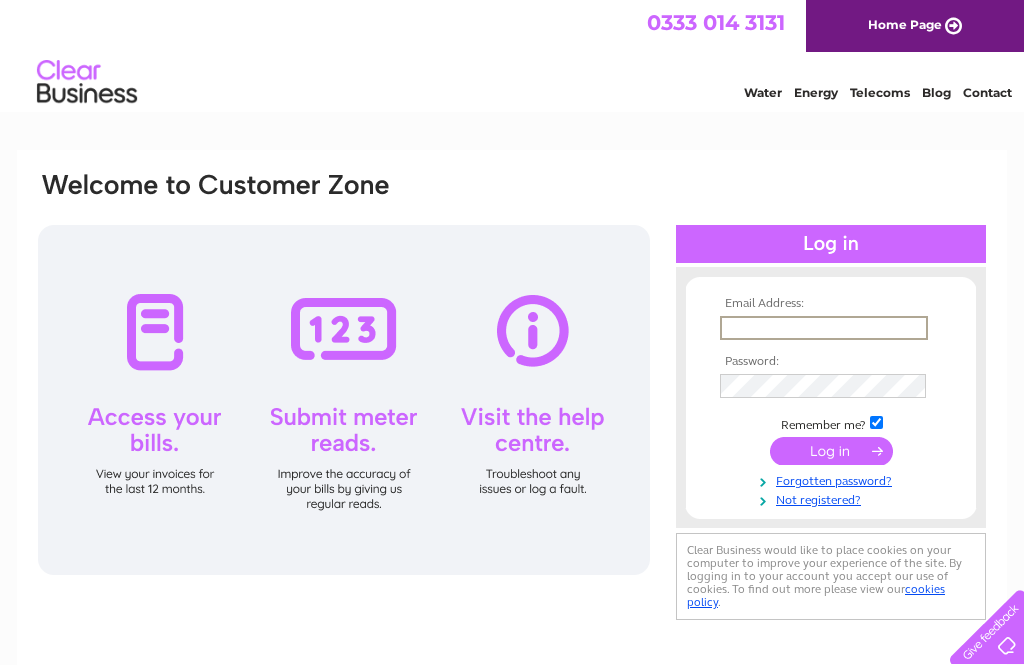 scroll, scrollTop: 0, scrollLeft: 0, axis: both 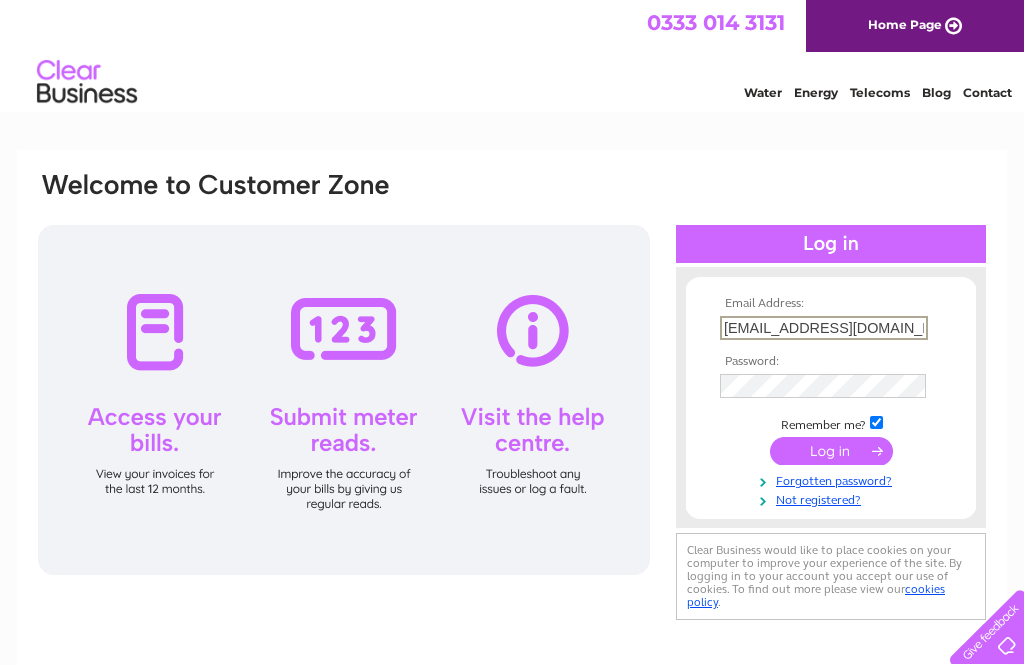 click at bounding box center [831, 451] 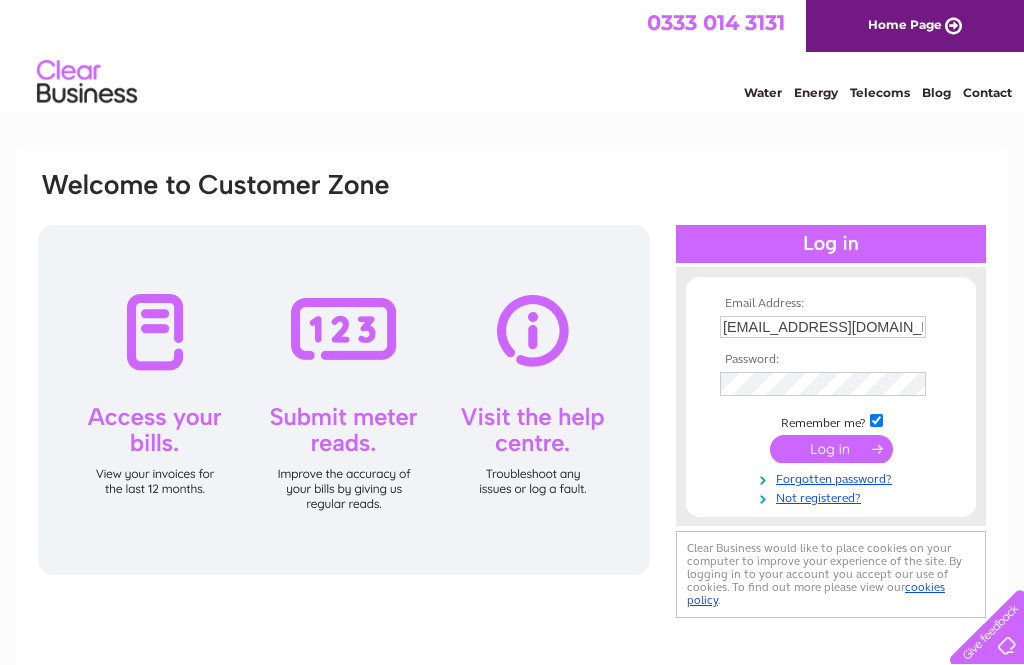 click at bounding box center [831, 449] 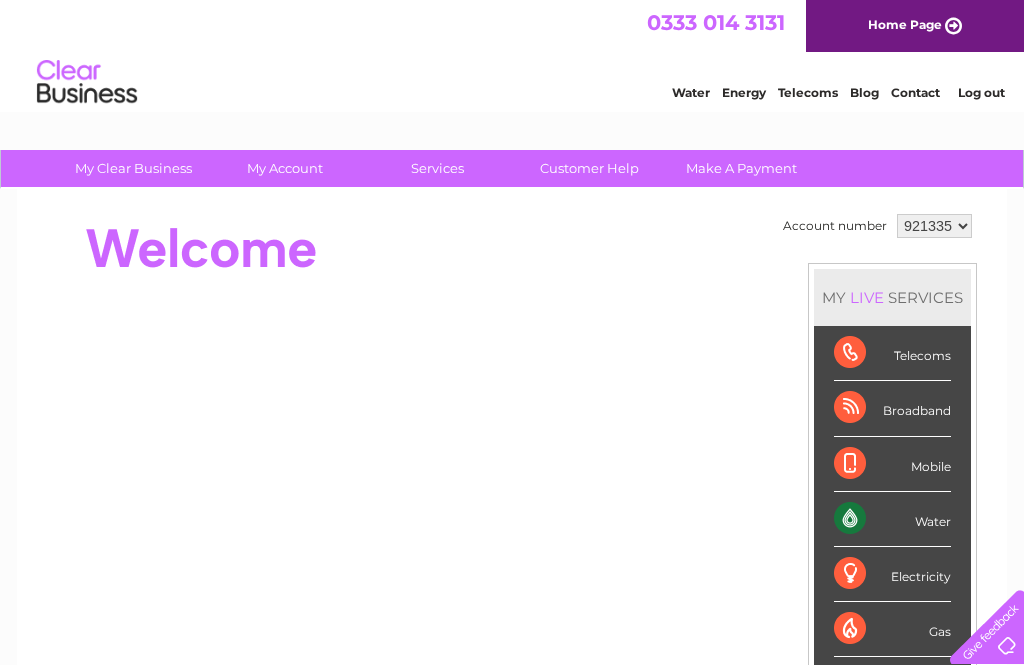 scroll, scrollTop: 0, scrollLeft: 0, axis: both 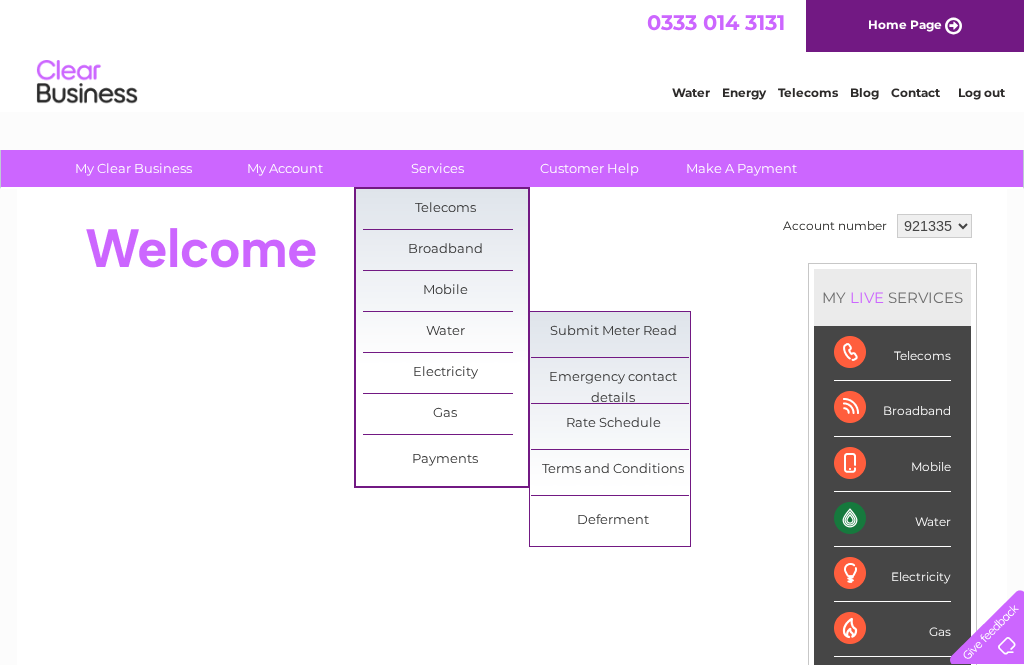 click on "Submit Meter Read" at bounding box center (613, 332) 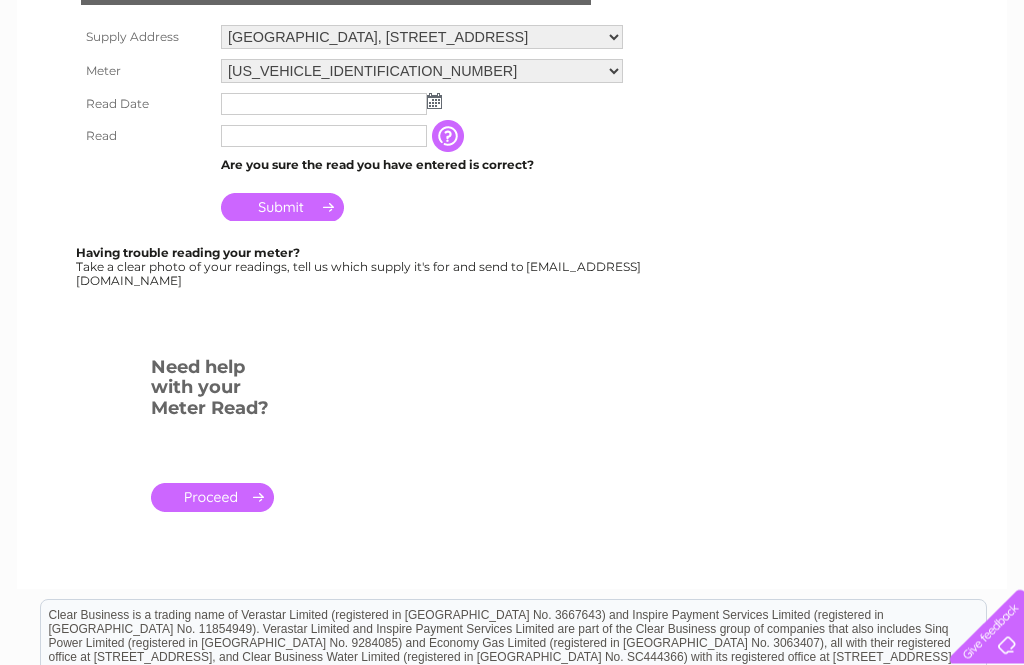 scroll, scrollTop: 408, scrollLeft: 0, axis: vertical 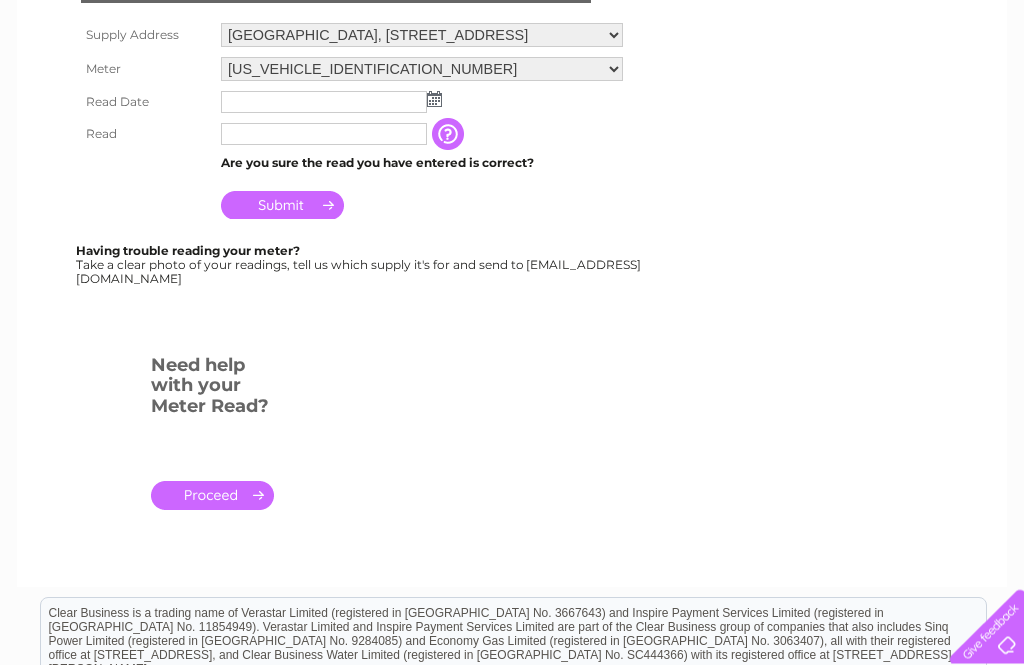click on "." at bounding box center (212, 496) 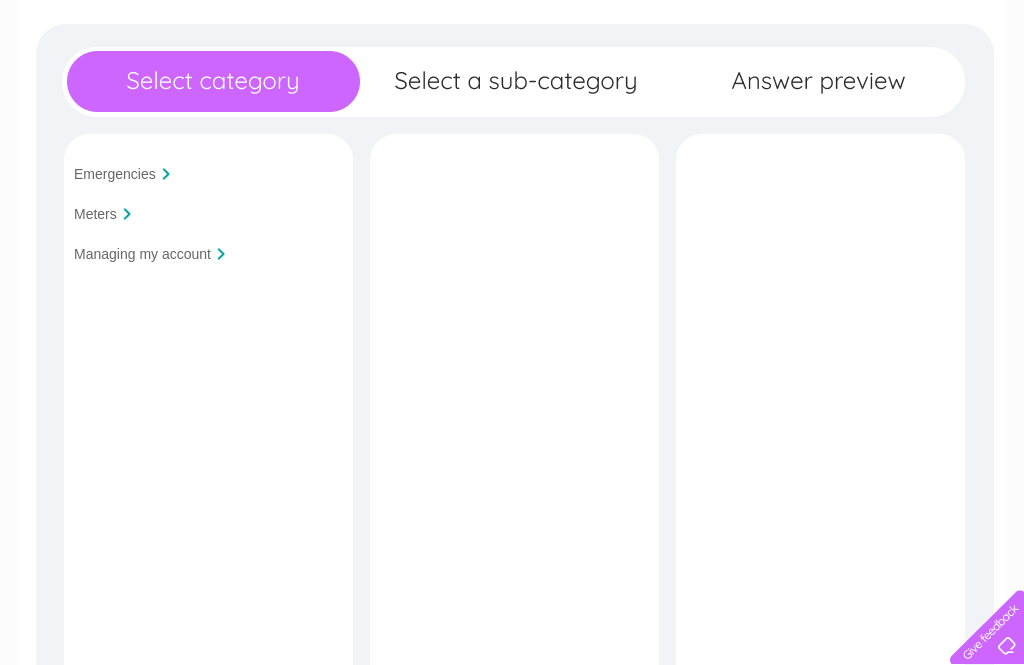 scroll, scrollTop: 261, scrollLeft: 0, axis: vertical 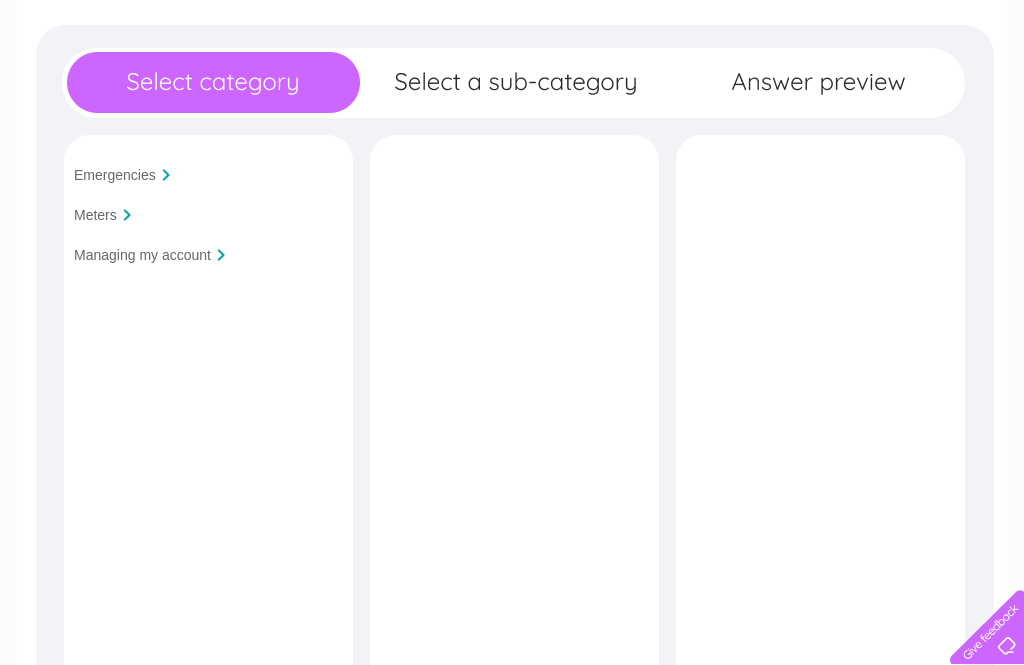 click on "Meters" at bounding box center [95, 215] 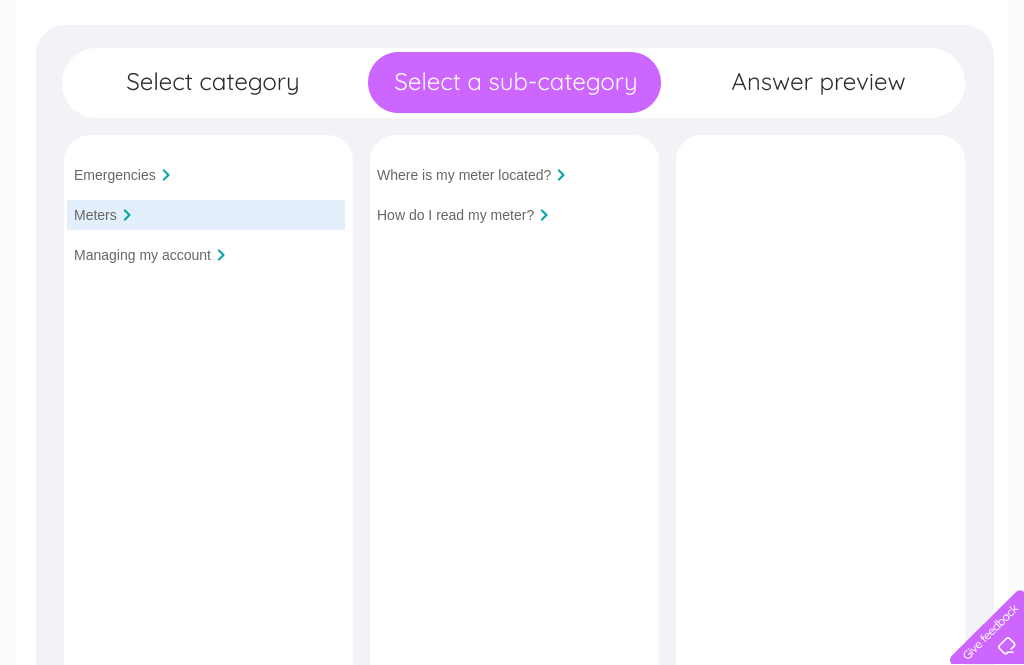 click on "How do I read my meter?" at bounding box center (455, 215) 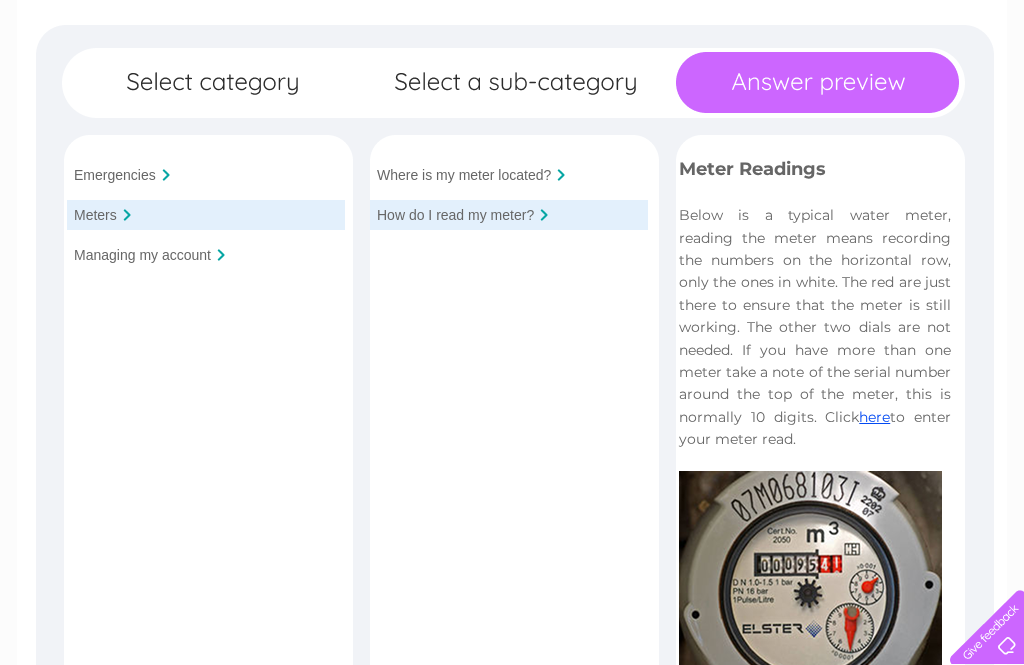 click on "here" at bounding box center (874, 417) 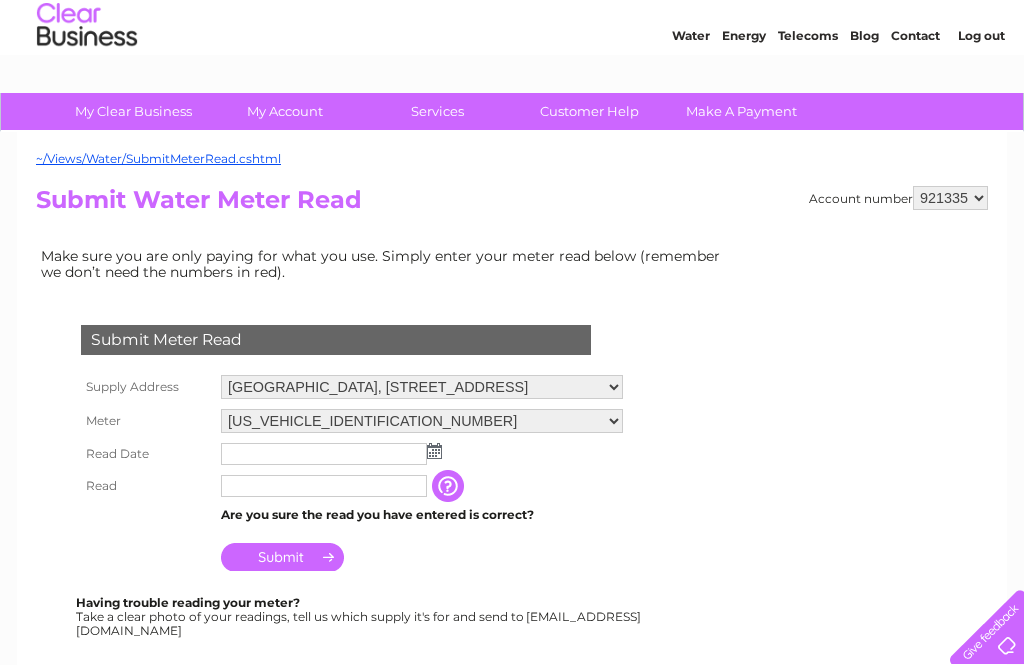 scroll, scrollTop: 0, scrollLeft: 0, axis: both 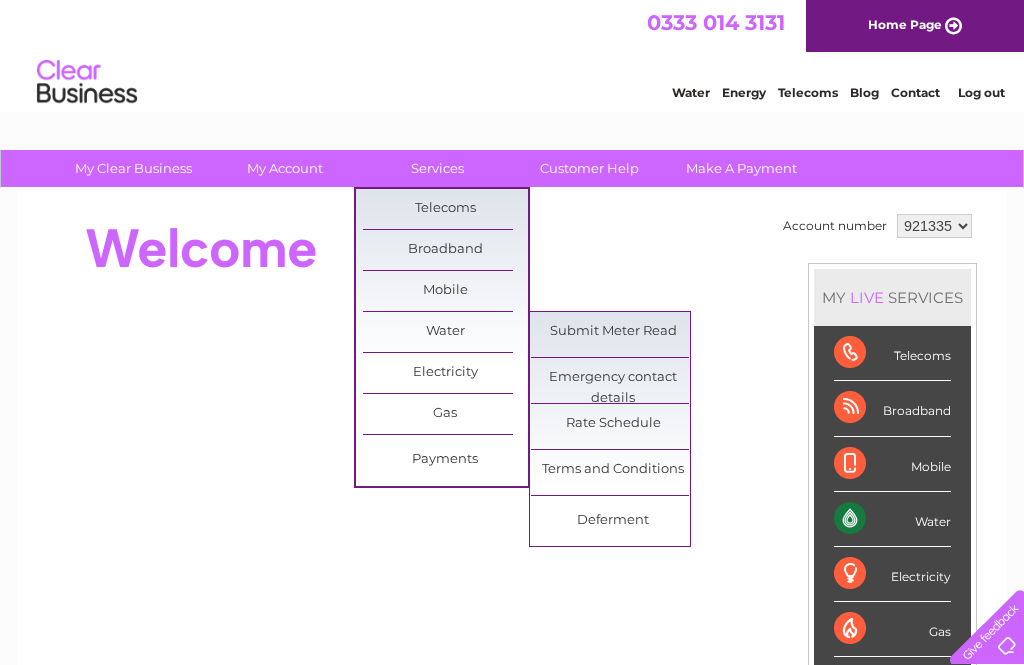 click at bounding box center (400, 249) 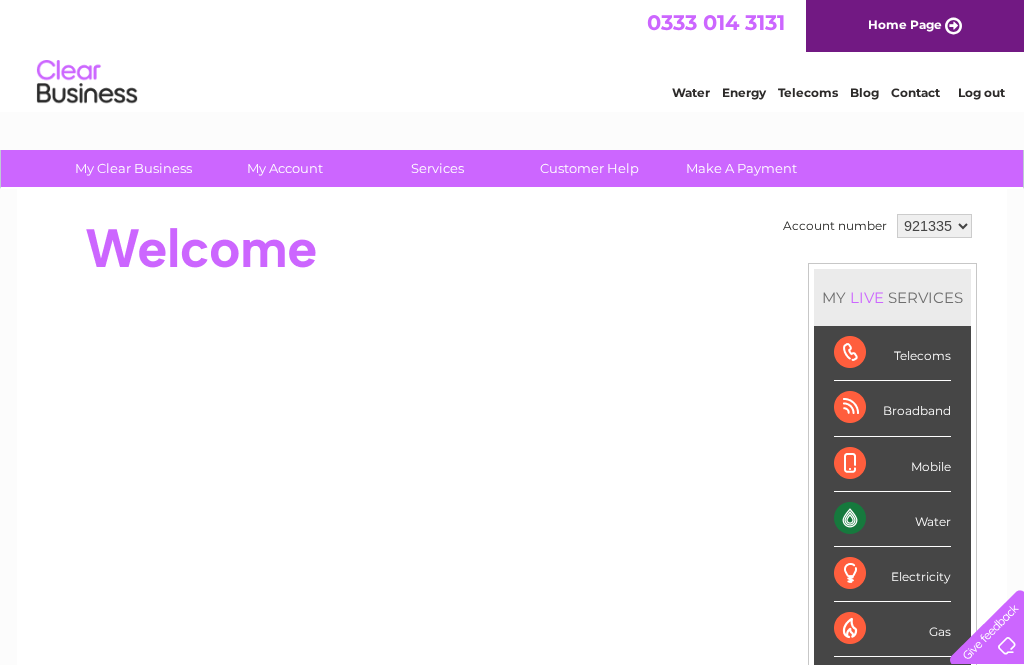 click on "Customer Help" at bounding box center (589, 168) 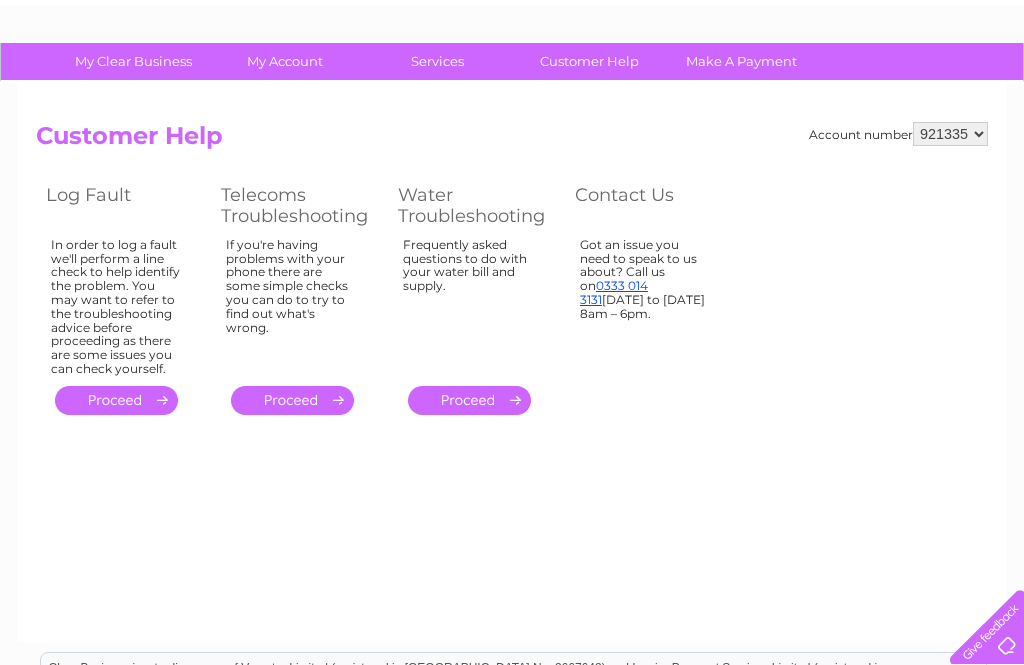 scroll, scrollTop: 94, scrollLeft: 0, axis: vertical 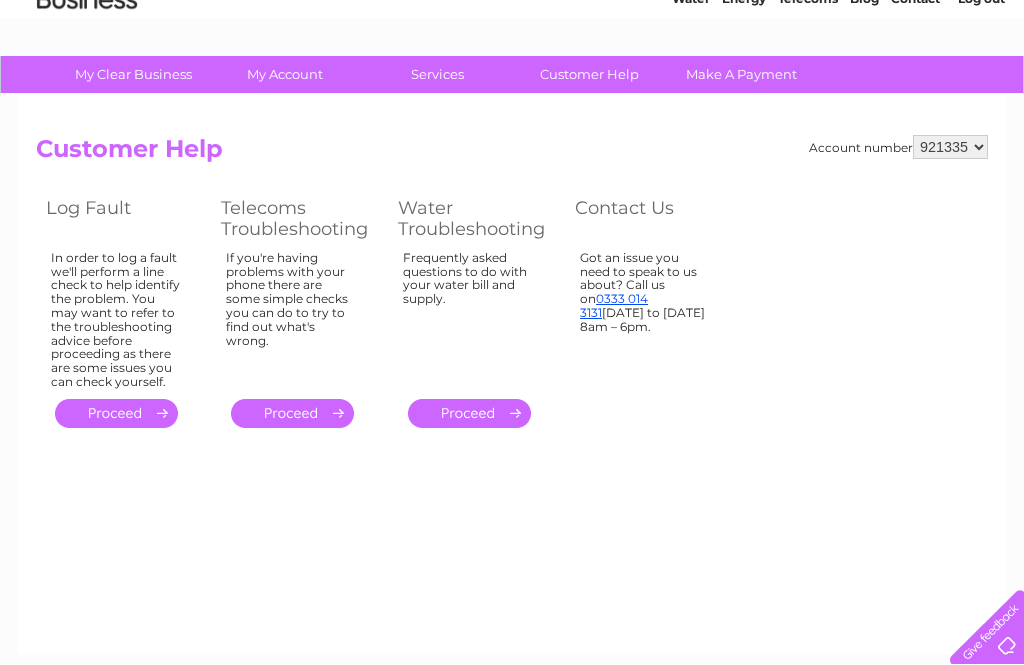 click on "." at bounding box center [469, 413] 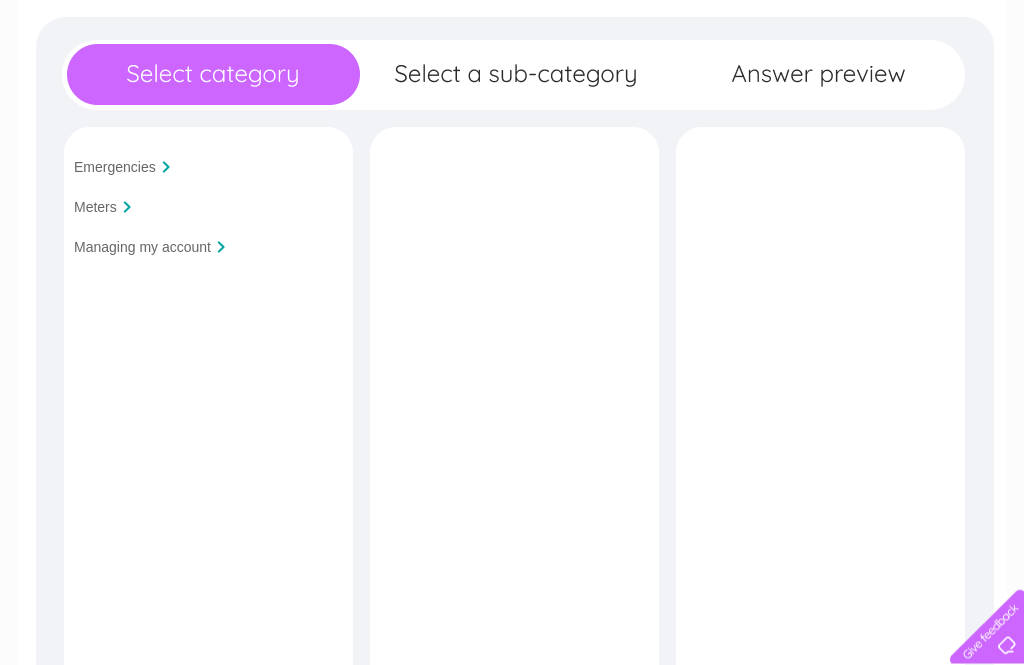 scroll, scrollTop: 270, scrollLeft: 0, axis: vertical 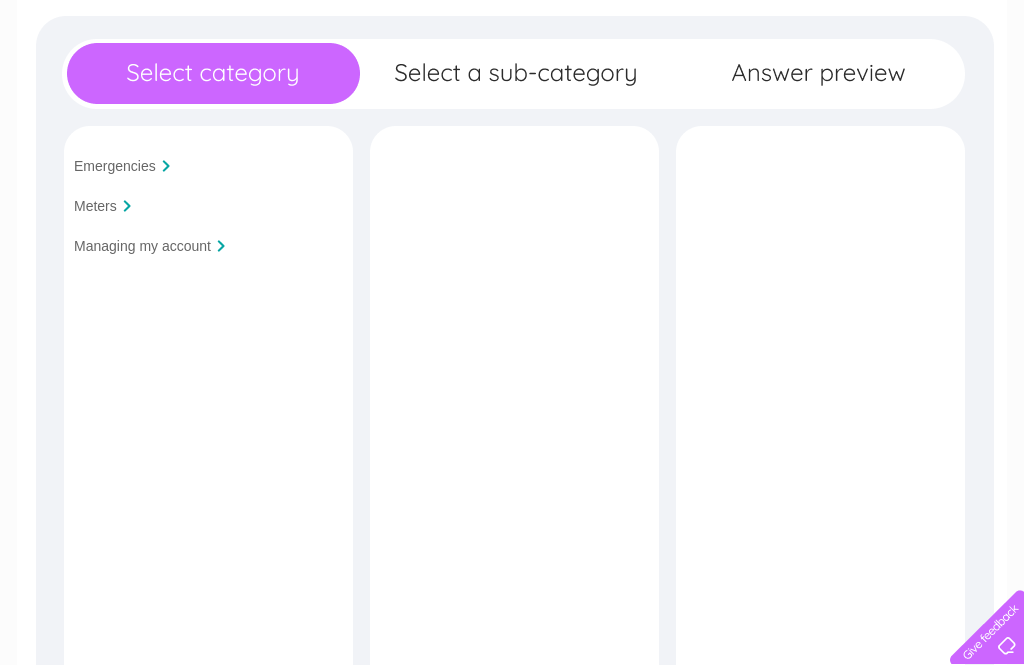 click on "Meters" at bounding box center (95, 206) 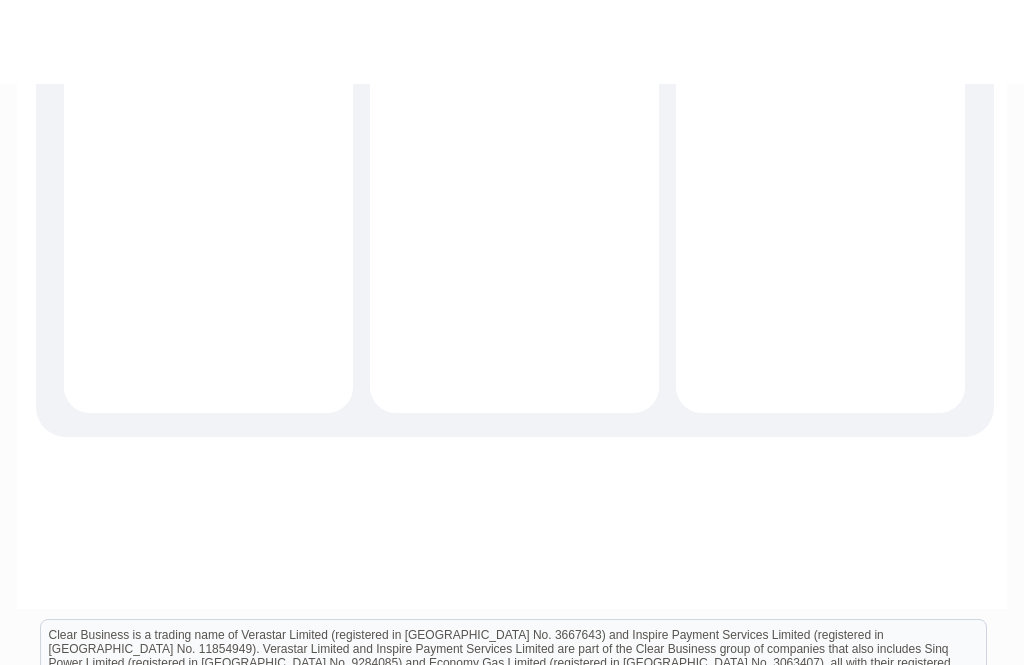 scroll, scrollTop: 0, scrollLeft: 0, axis: both 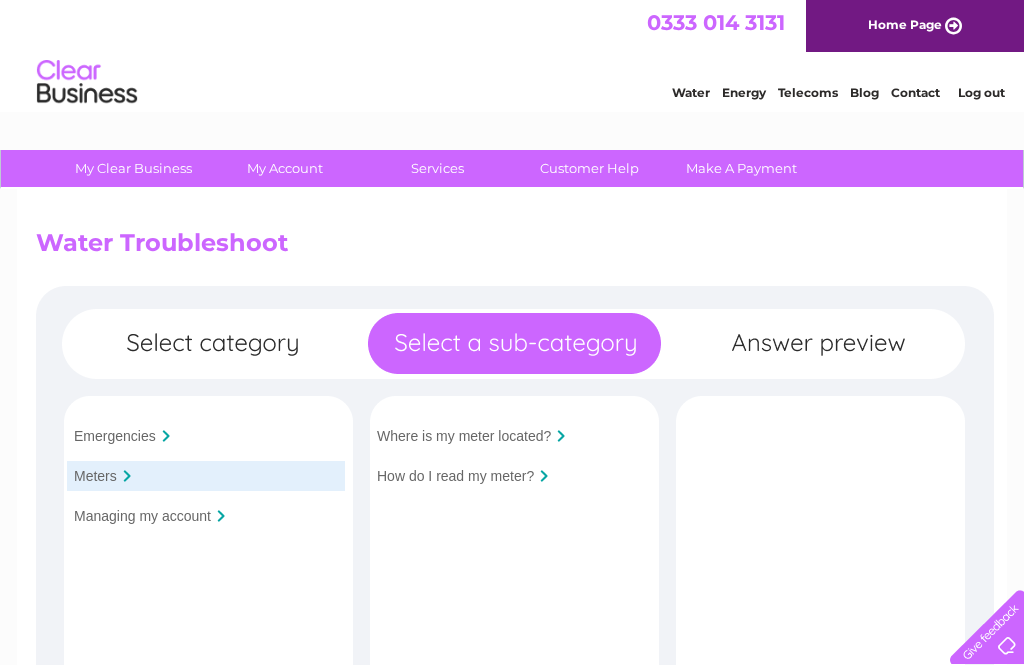 click on "How do I read my meter?" at bounding box center [455, 476] 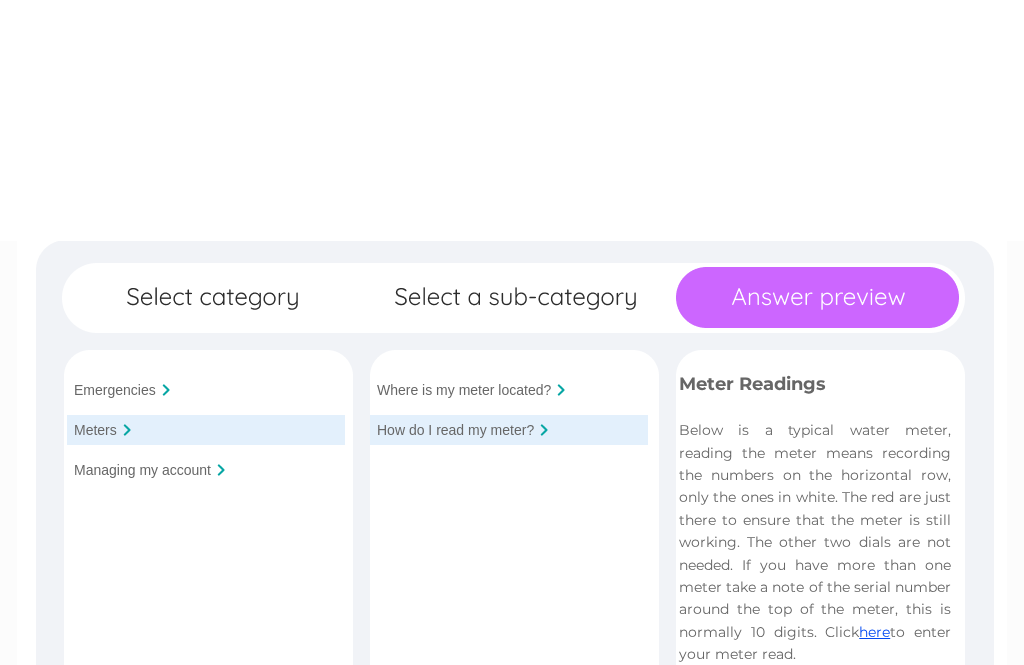 scroll, scrollTop: 0, scrollLeft: 0, axis: both 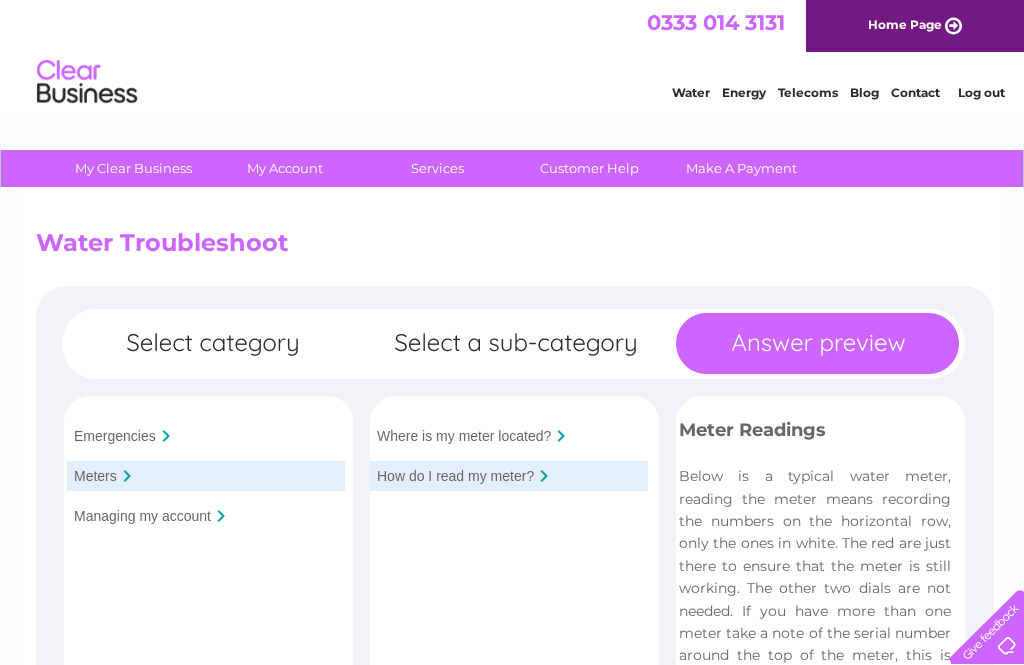 click on "Contact" at bounding box center [915, 92] 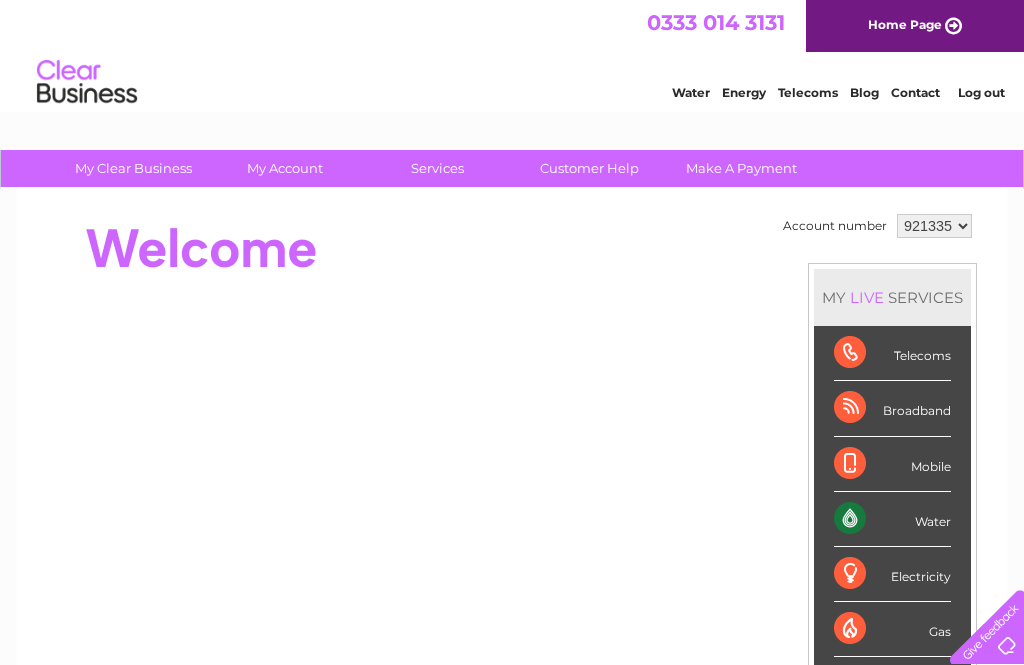 scroll, scrollTop: 0, scrollLeft: 0, axis: both 